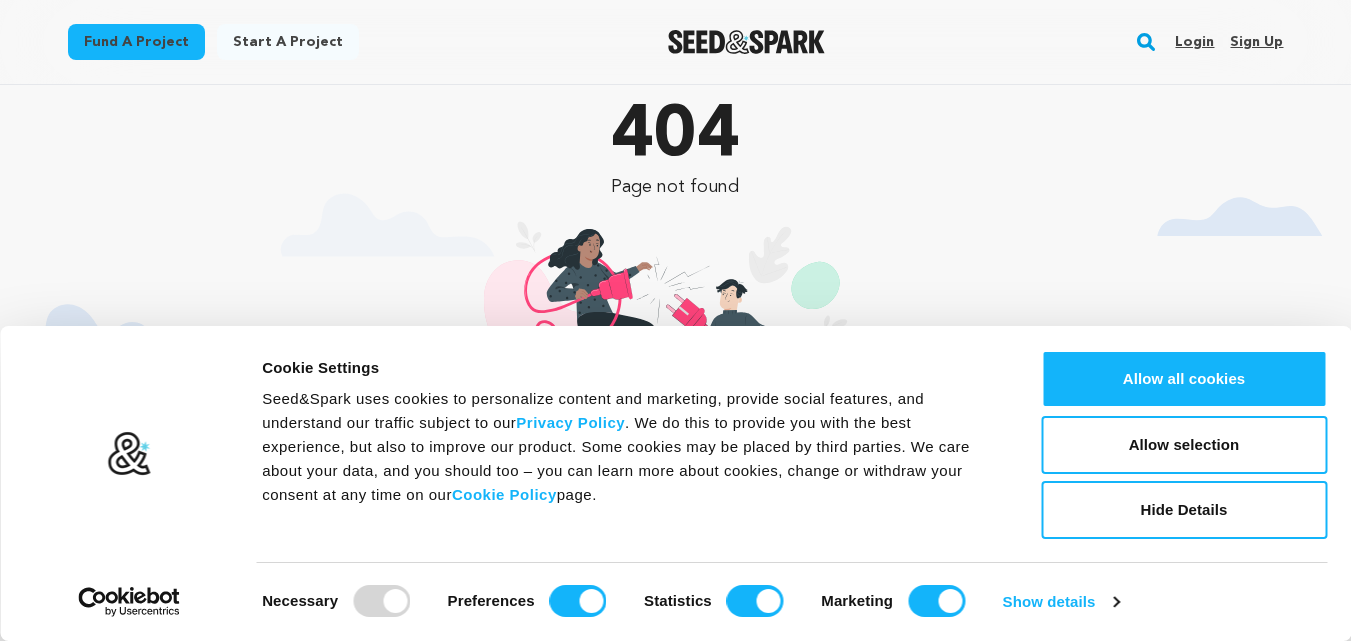 scroll, scrollTop: 0, scrollLeft: 0, axis: both 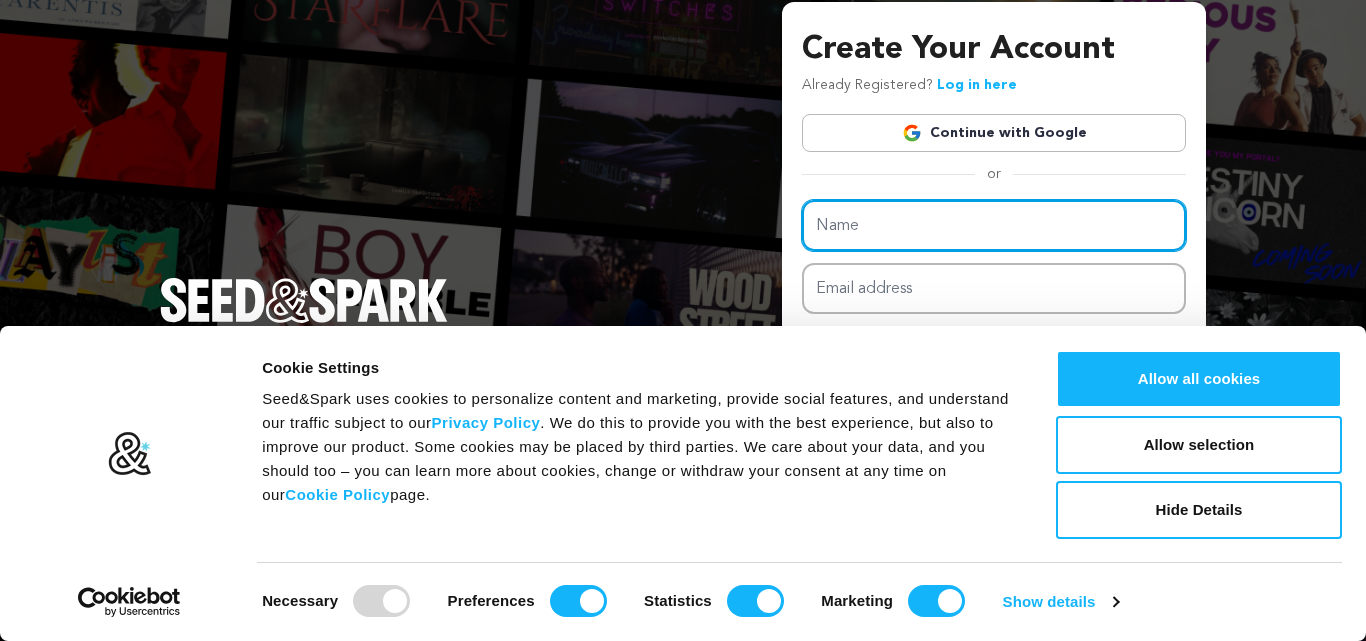 click on "Name" at bounding box center [994, 225] 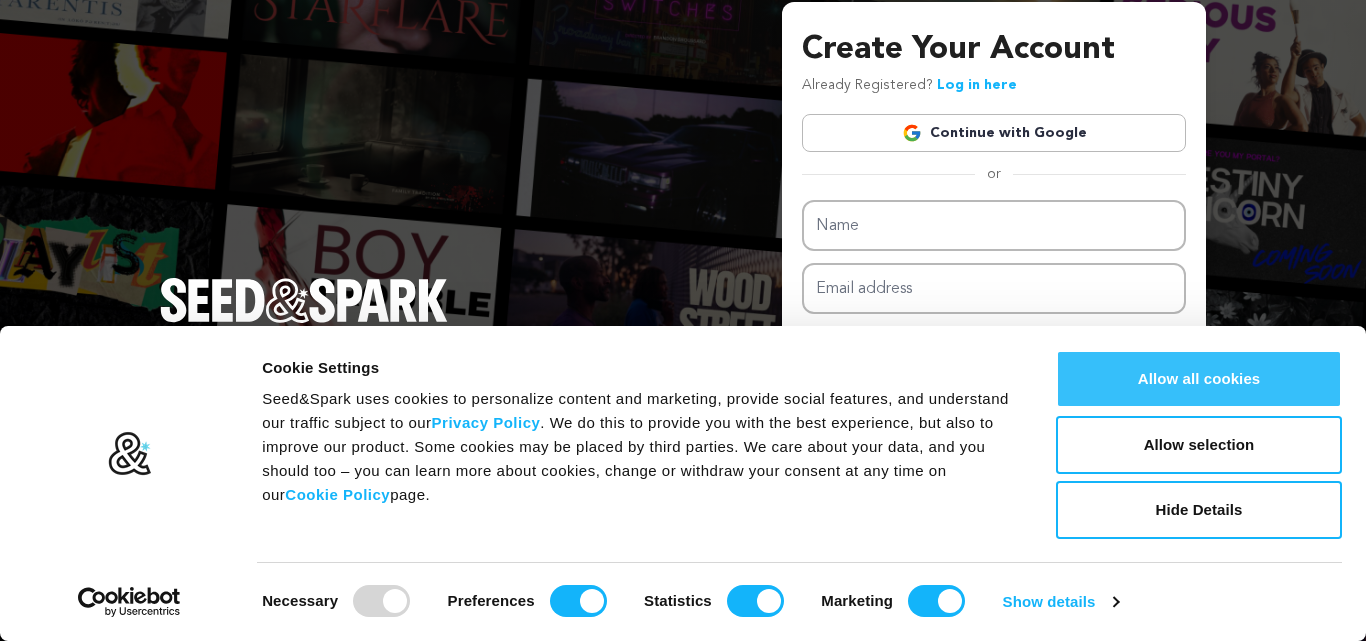 drag, startPoint x: 1191, startPoint y: 383, endPoint x: 1167, endPoint y: 376, distance: 25 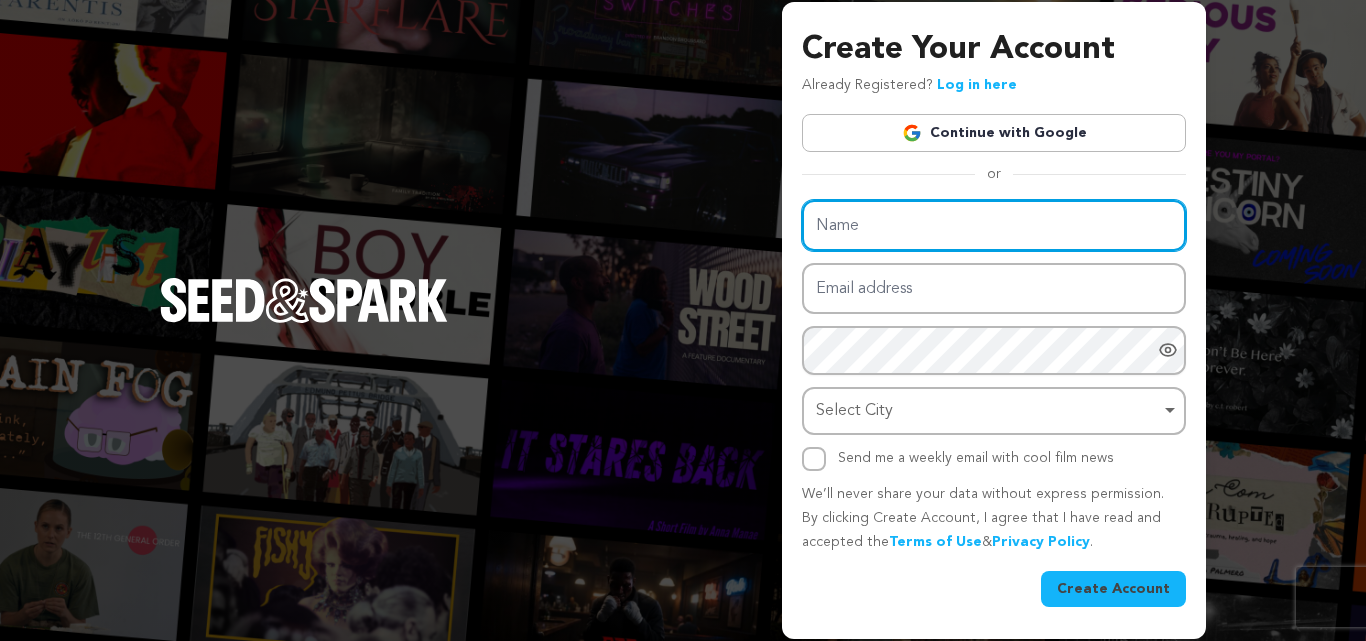 click on "Name" at bounding box center [994, 225] 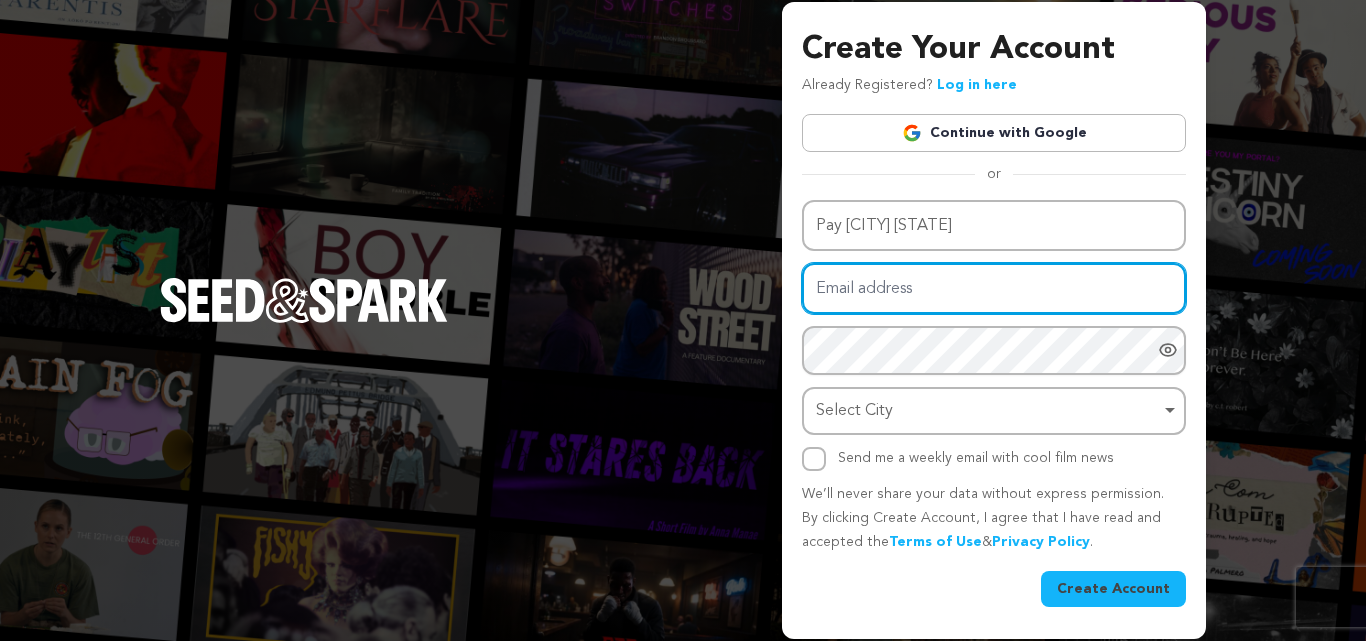 click on "Email address" at bounding box center [994, 288] 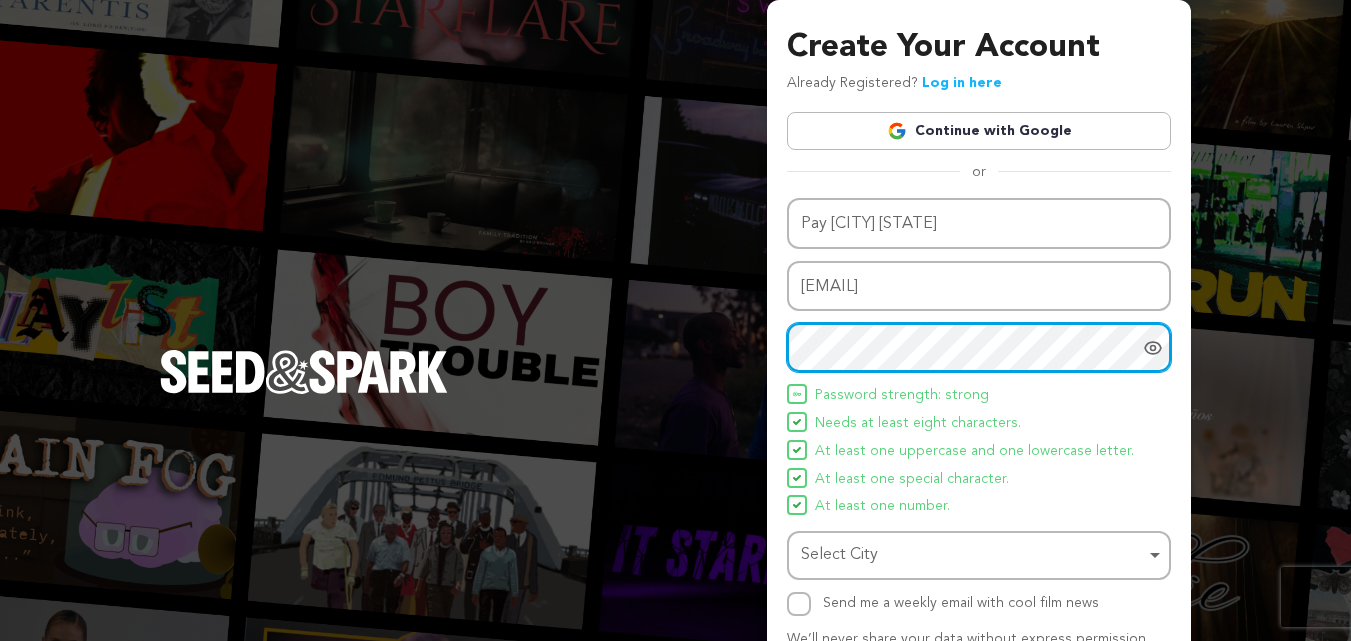 click on "Select City Remove item" at bounding box center [973, 555] 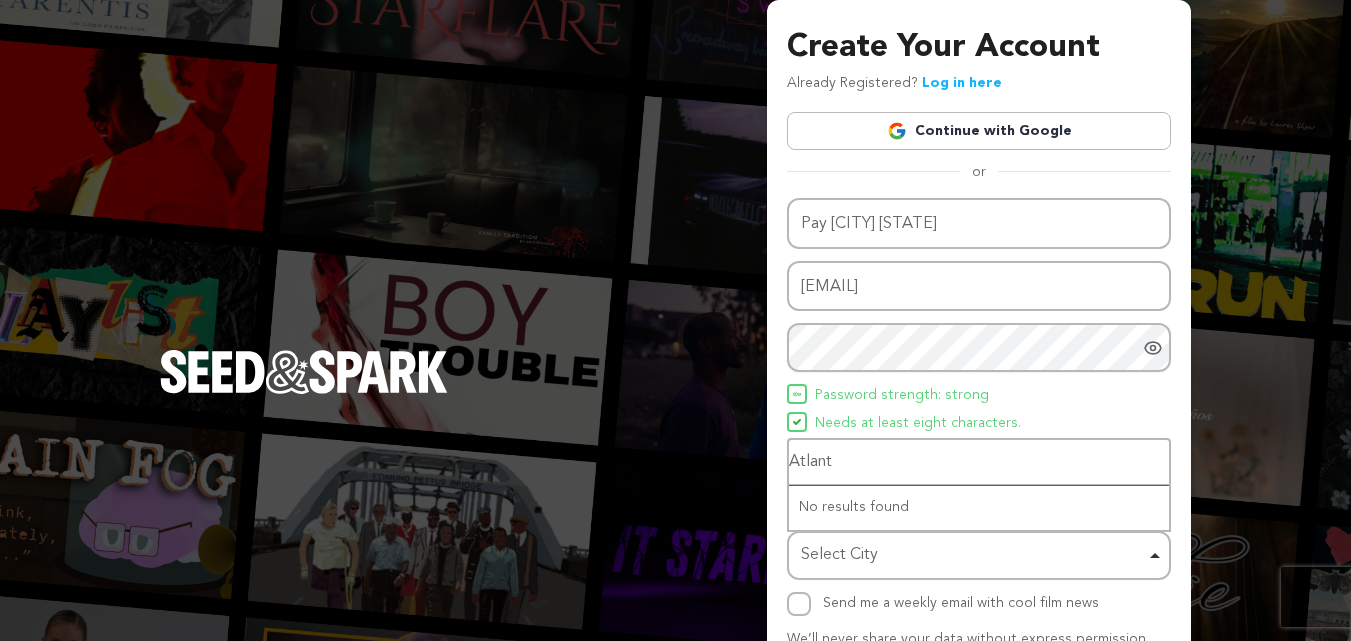 type on "Atlanta" 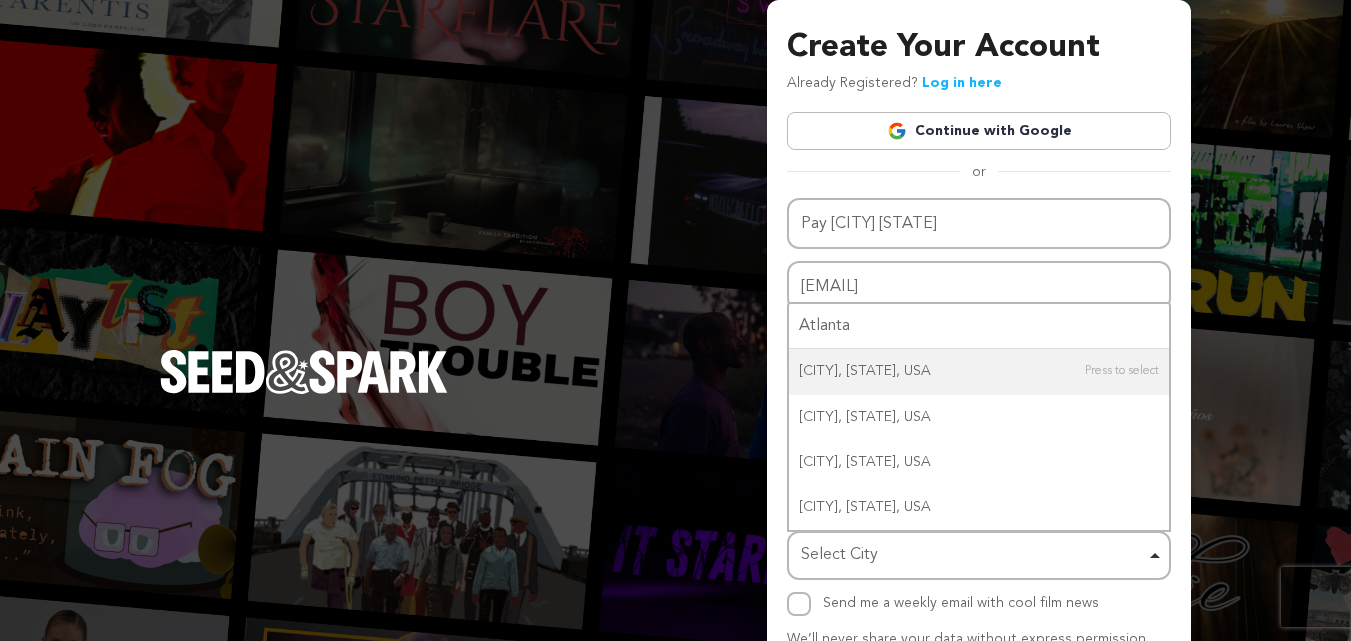 type 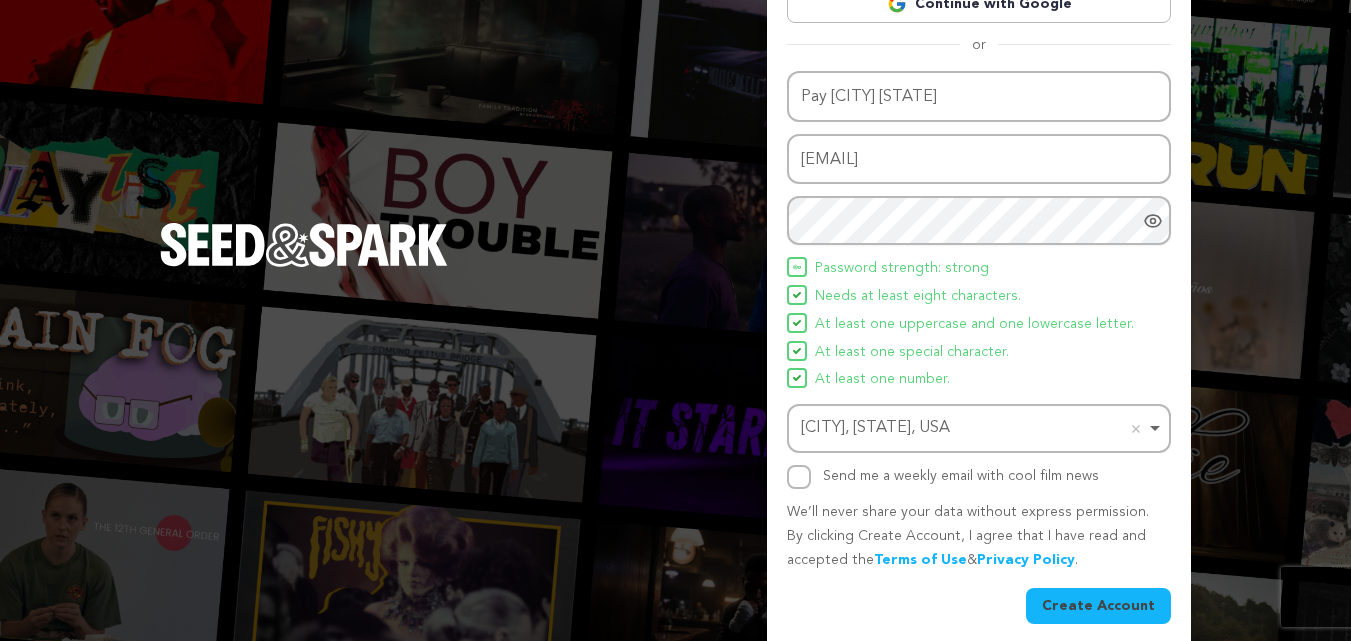 scroll, scrollTop: 142, scrollLeft: 0, axis: vertical 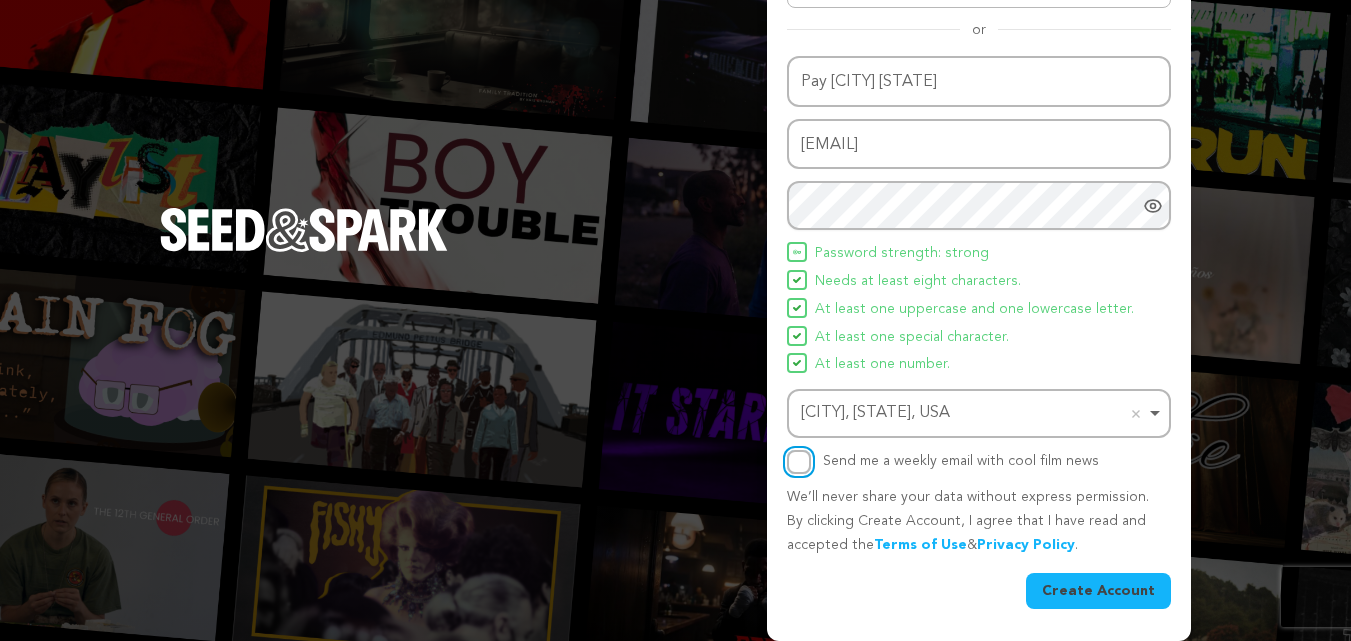 click on "Send me a weekly email with cool film news" at bounding box center [799, 462] 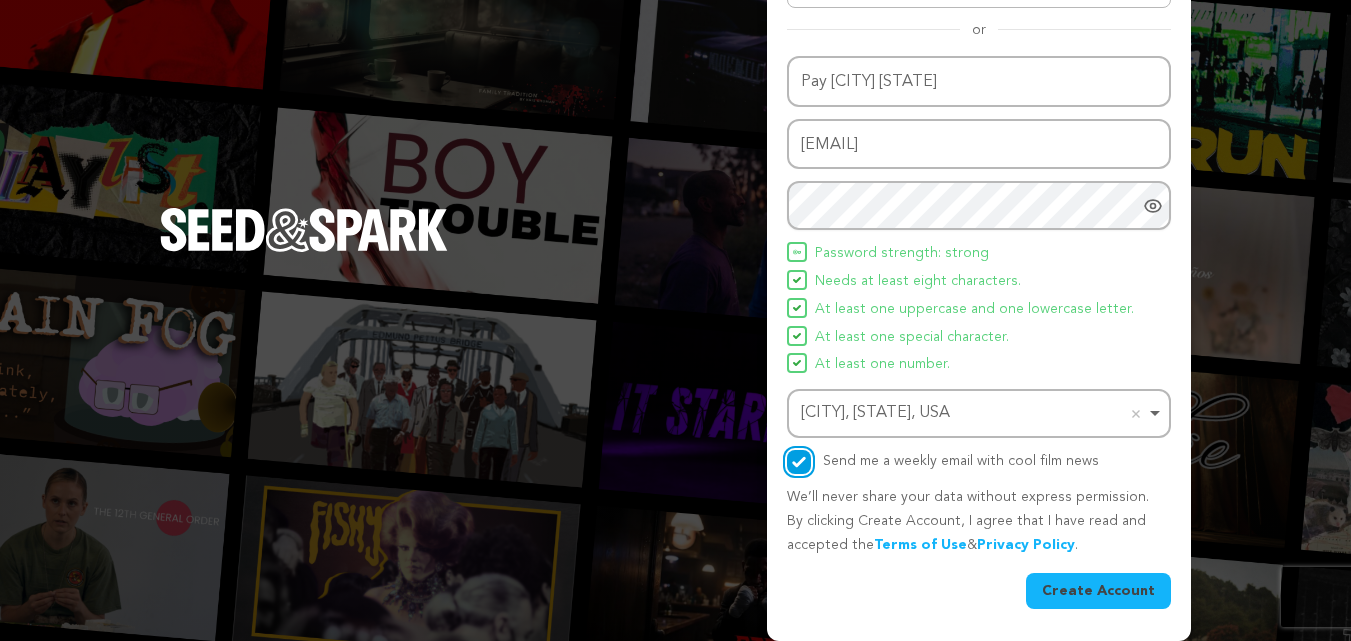click on "Send me a weekly email with cool film news" at bounding box center (799, 462) 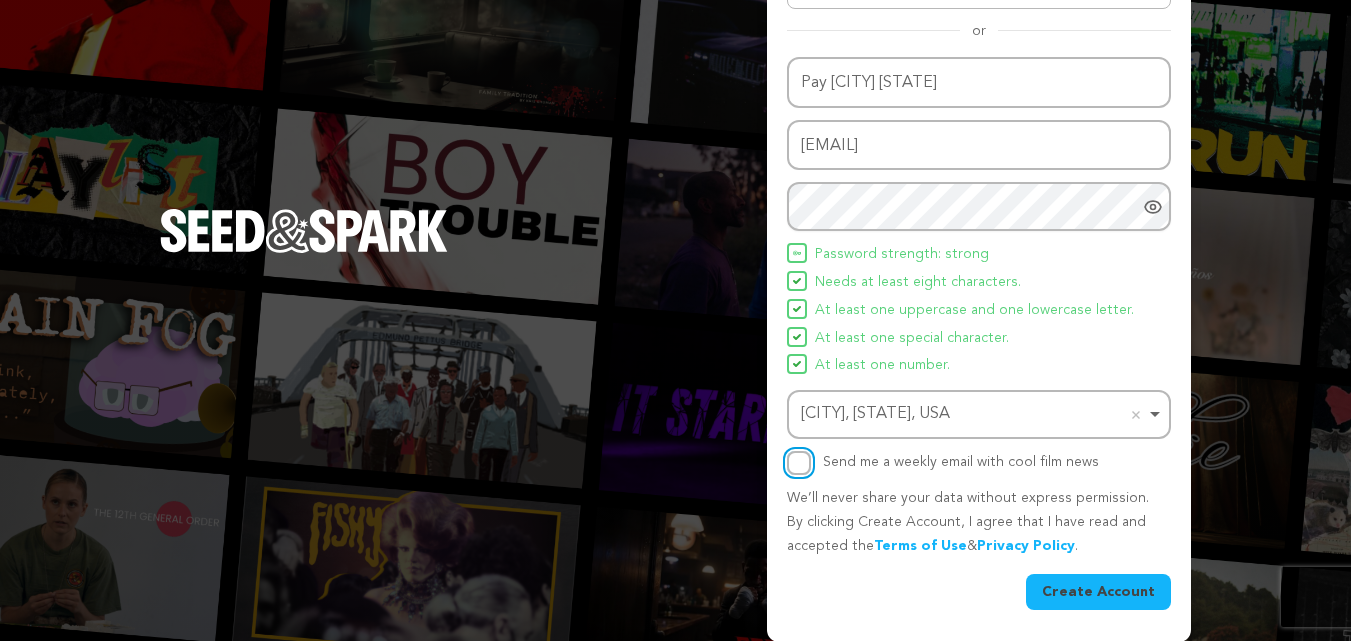 scroll, scrollTop: 142, scrollLeft: 0, axis: vertical 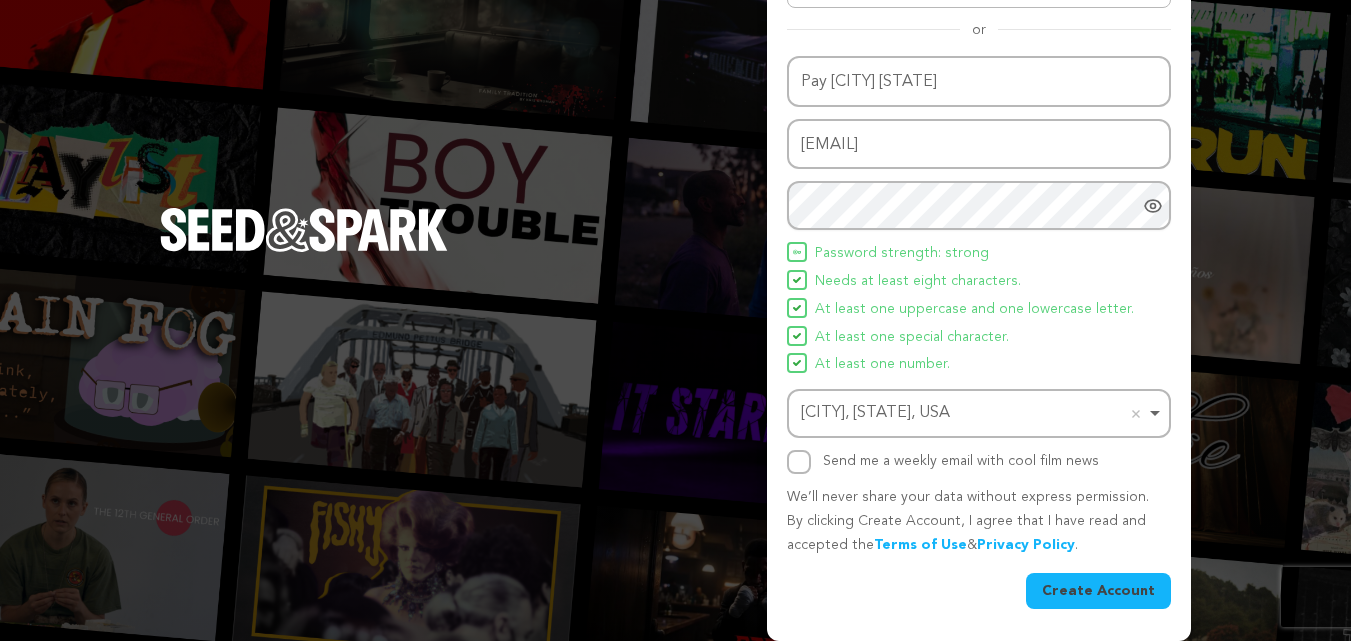 click on "Create Account" at bounding box center [1098, 591] 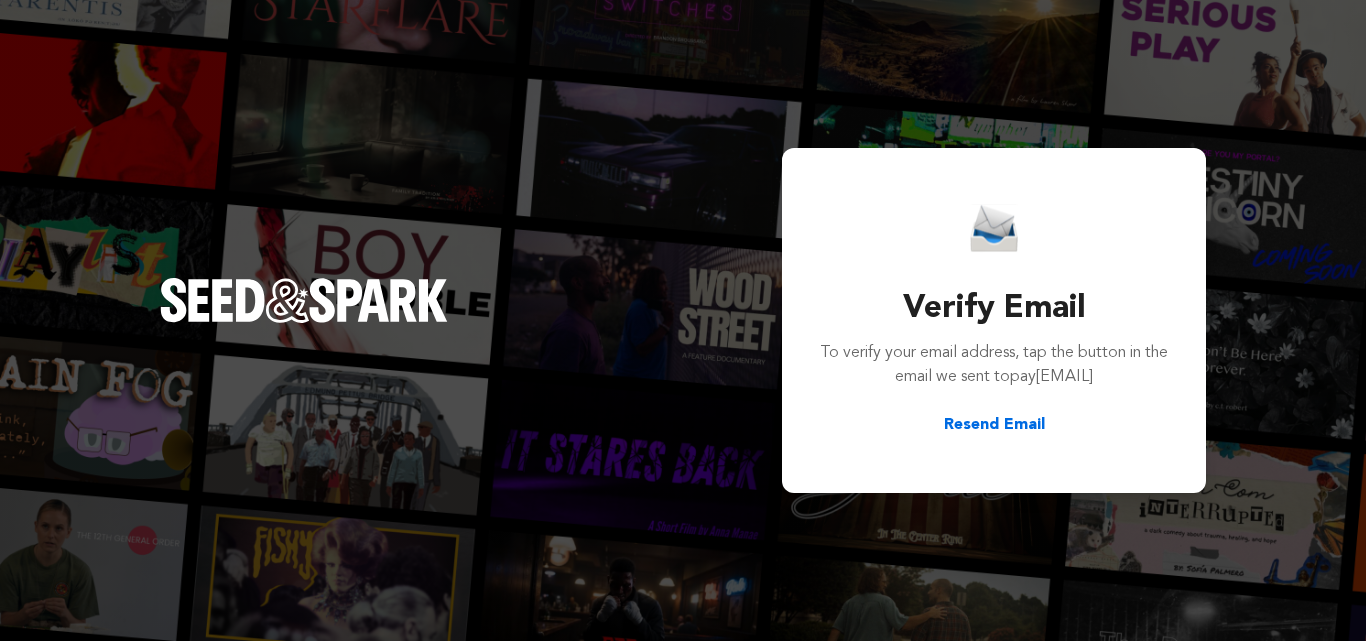 scroll, scrollTop: 0, scrollLeft: 0, axis: both 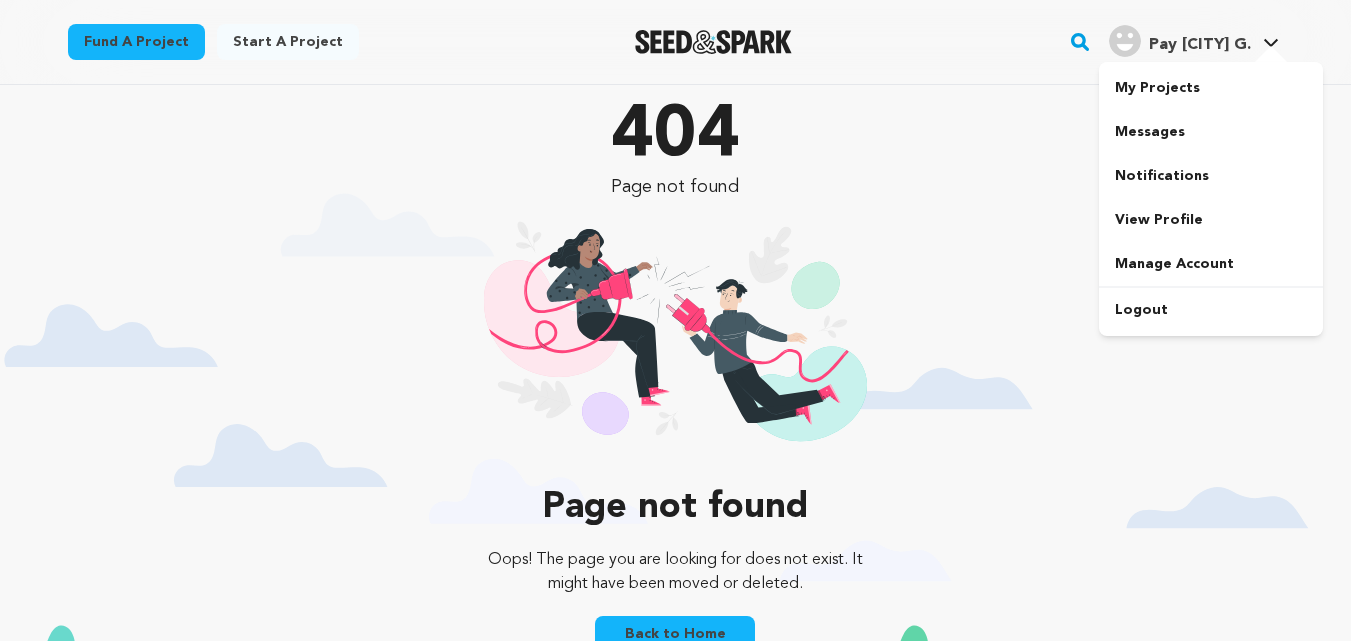 click on "Pay Atlanta G." at bounding box center (1200, 45) 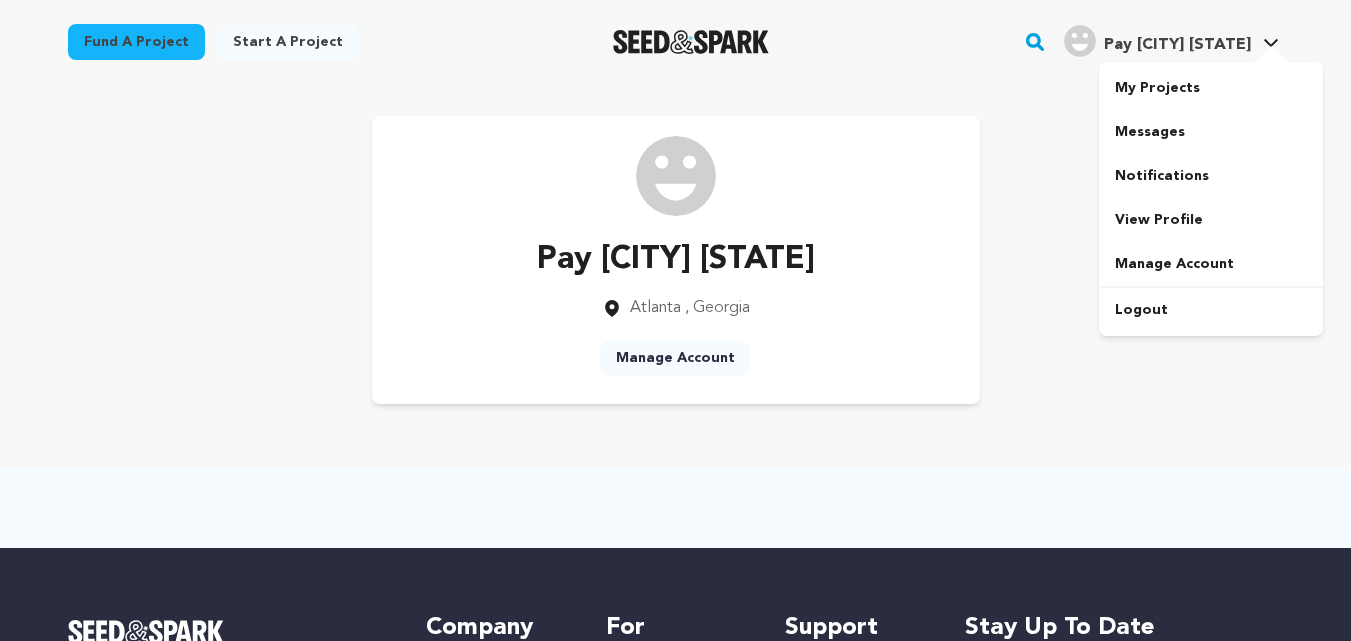 scroll, scrollTop: 0, scrollLeft: 0, axis: both 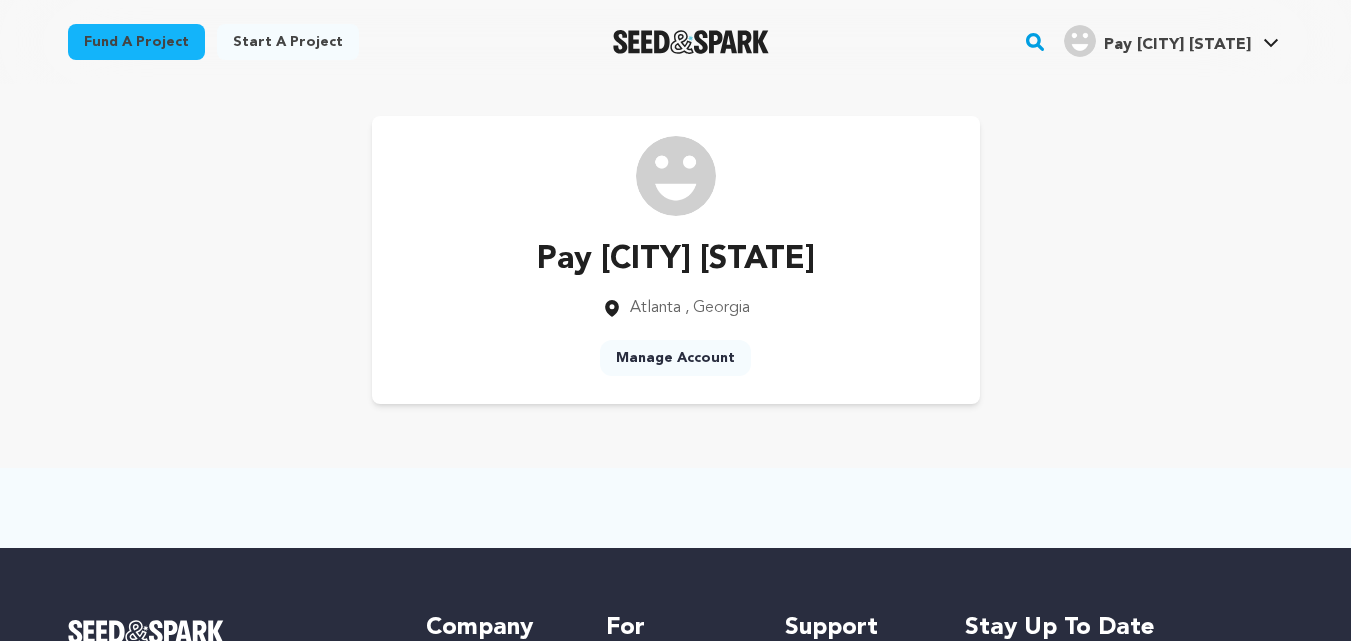click on "Manage Account" at bounding box center [675, 358] 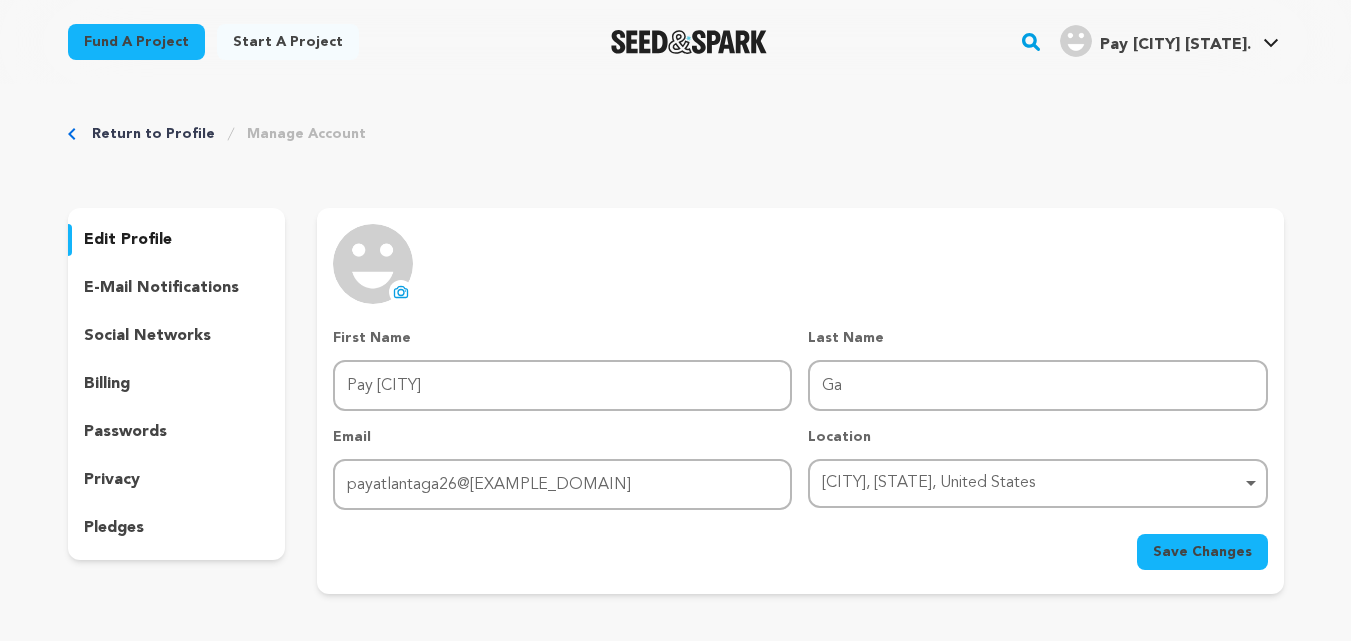 scroll, scrollTop: 0, scrollLeft: 0, axis: both 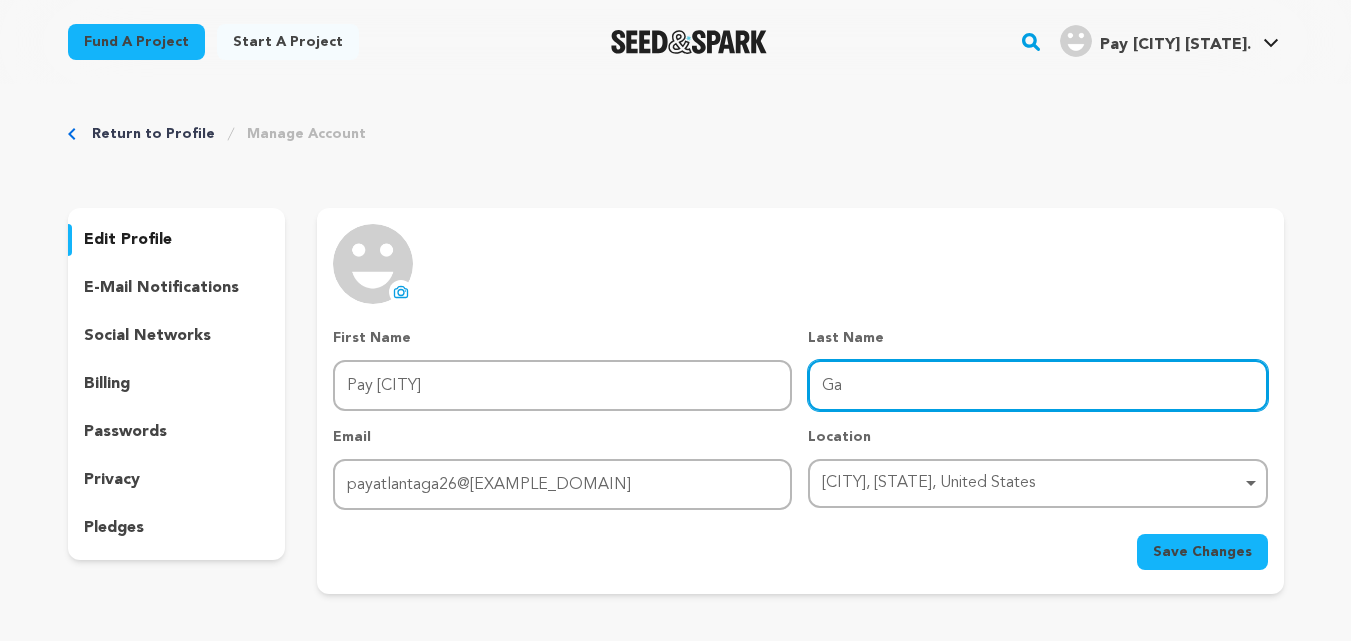 drag, startPoint x: 848, startPoint y: 381, endPoint x: 836, endPoint y: 398, distance: 20.808653 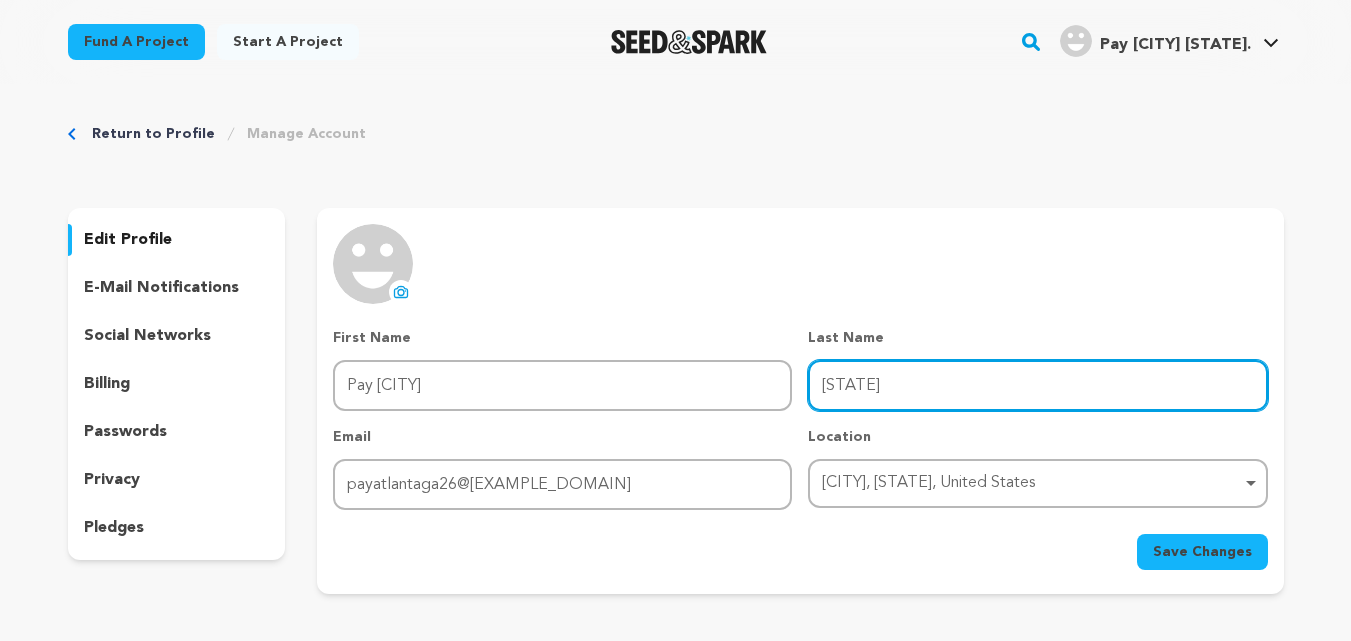 type on "GA" 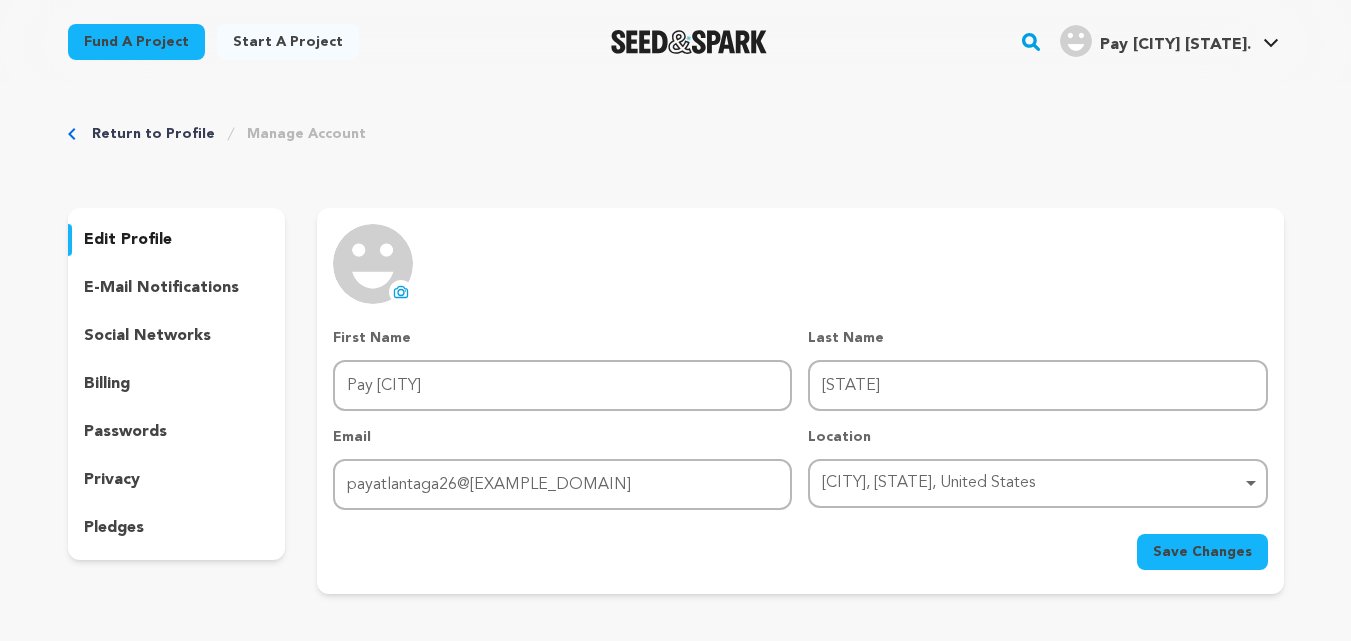 click on "uploading spinner
upload profile image
First Name
First Name
Pay Atlanta
Last Name
Last Name
GA
Email
Email
payatlantaga26@gmail.com
Location
Atlanta, Georgia, United States  Atlanta, Georgia, United States Remove item  Atlanta, Georgia, United States" at bounding box center (800, 397) 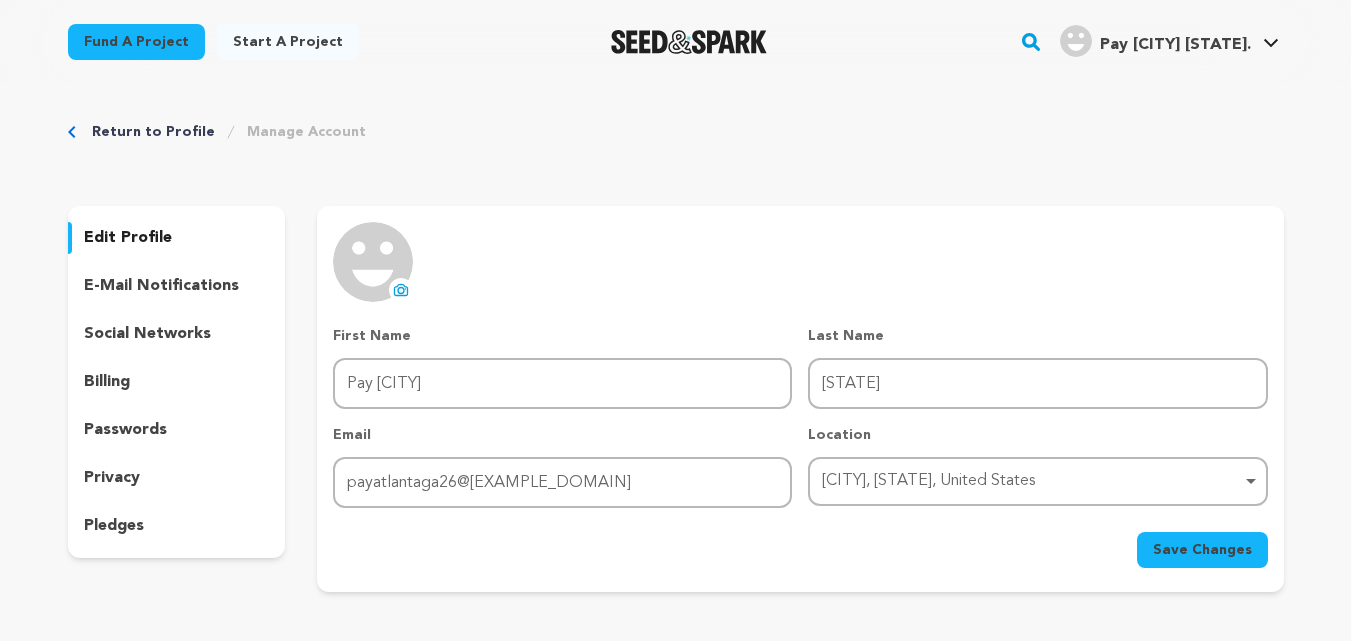scroll, scrollTop: 0, scrollLeft: 0, axis: both 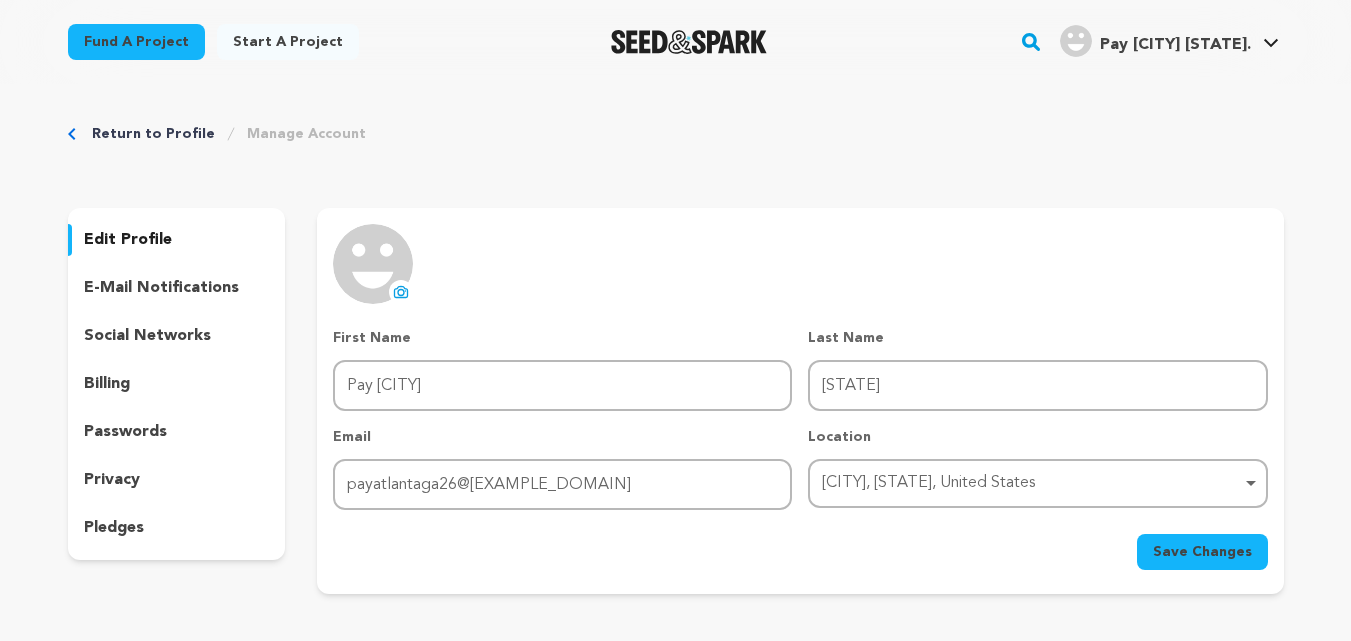 click 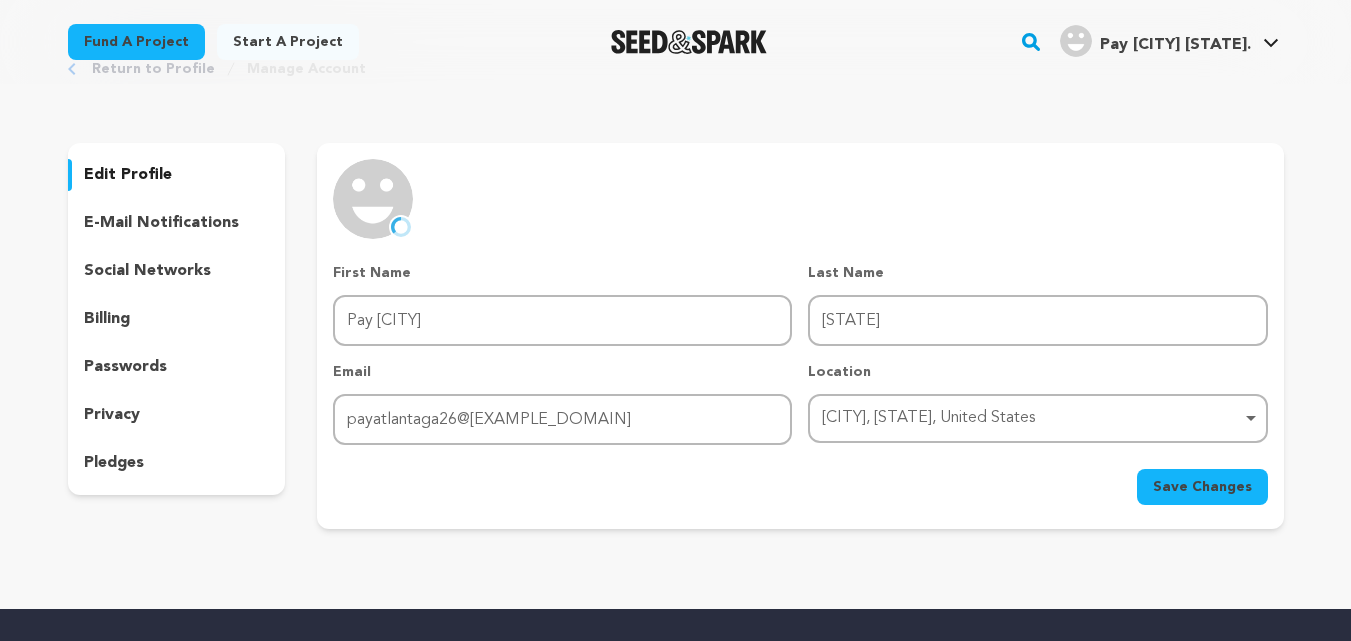 scroll, scrollTop: 100, scrollLeft: 0, axis: vertical 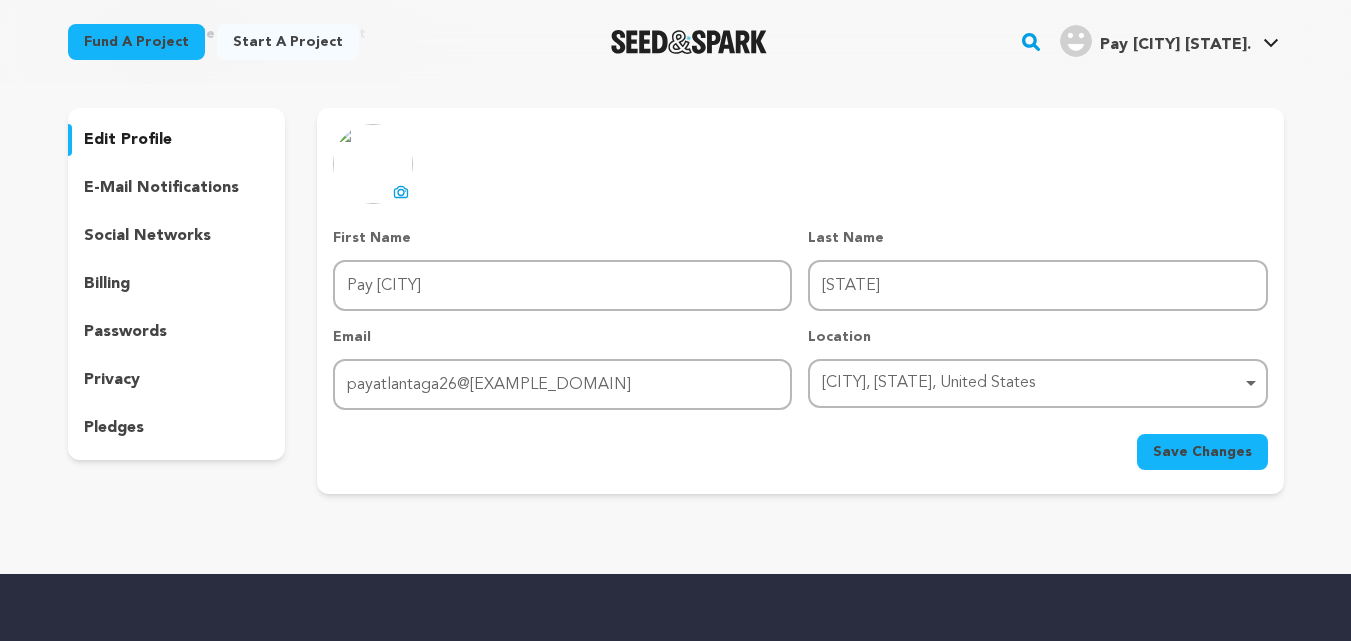 click on "edit profile" at bounding box center (128, 140) 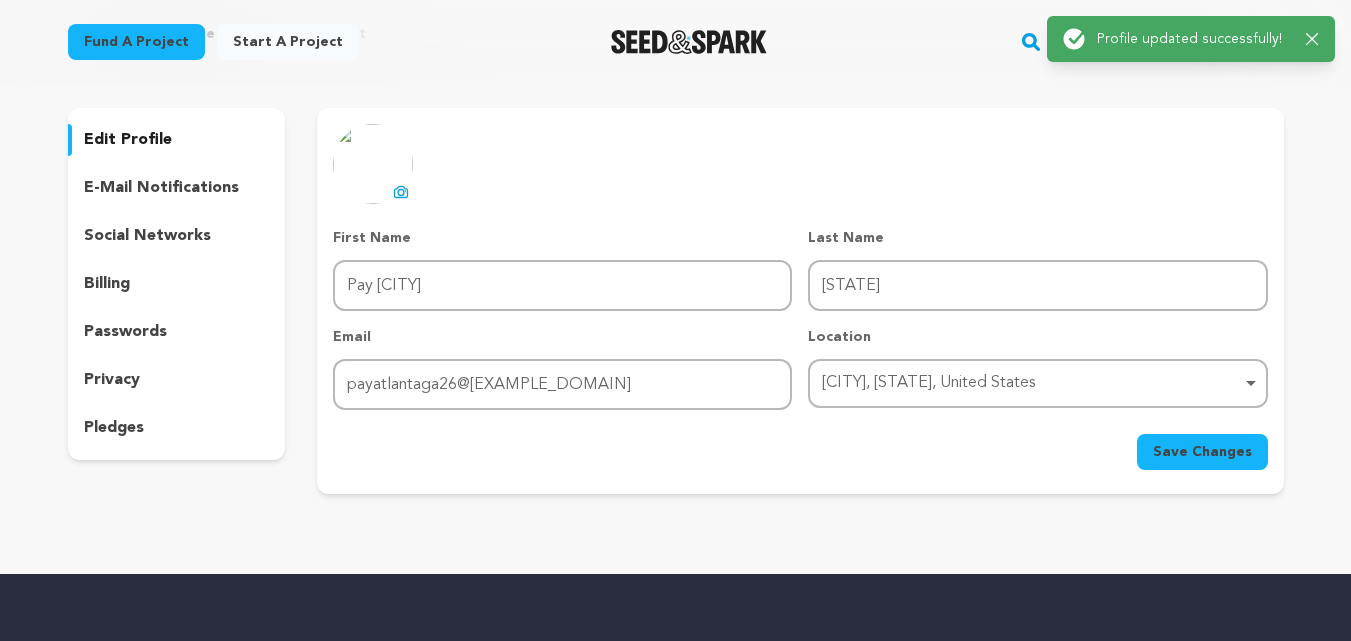 click at bounding box center (689, 42) 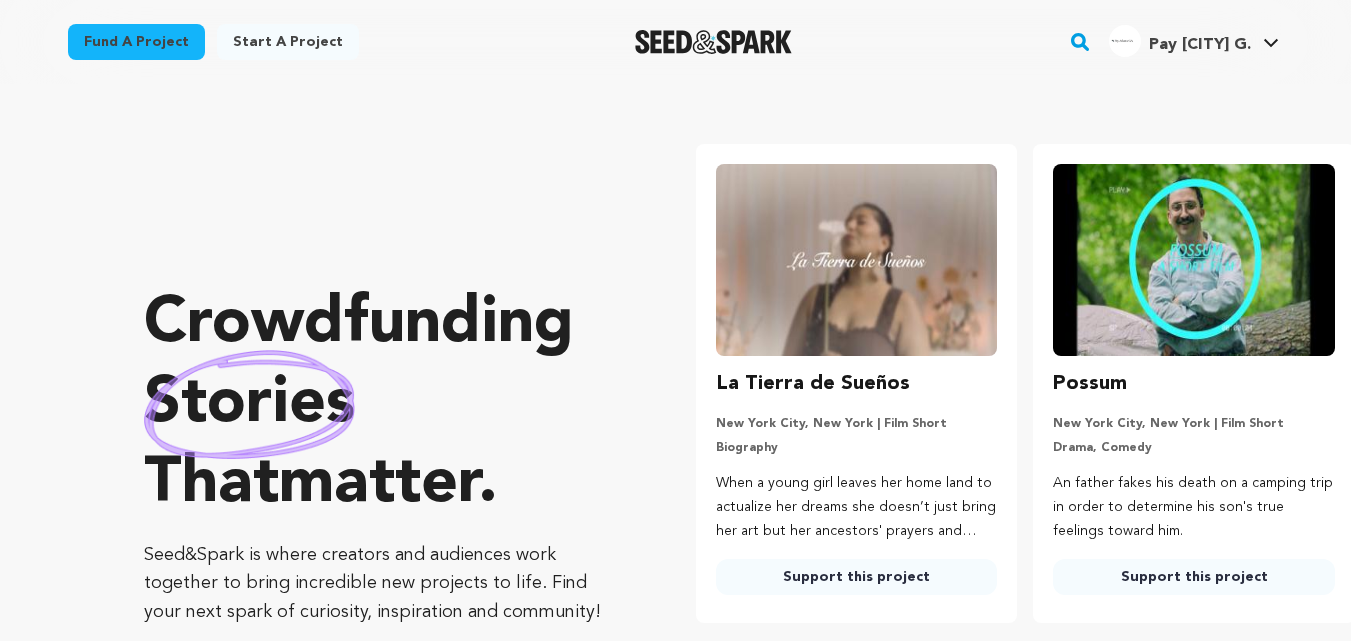 scroll, scrollTop: 0, scrollLeft: 0, axis: both 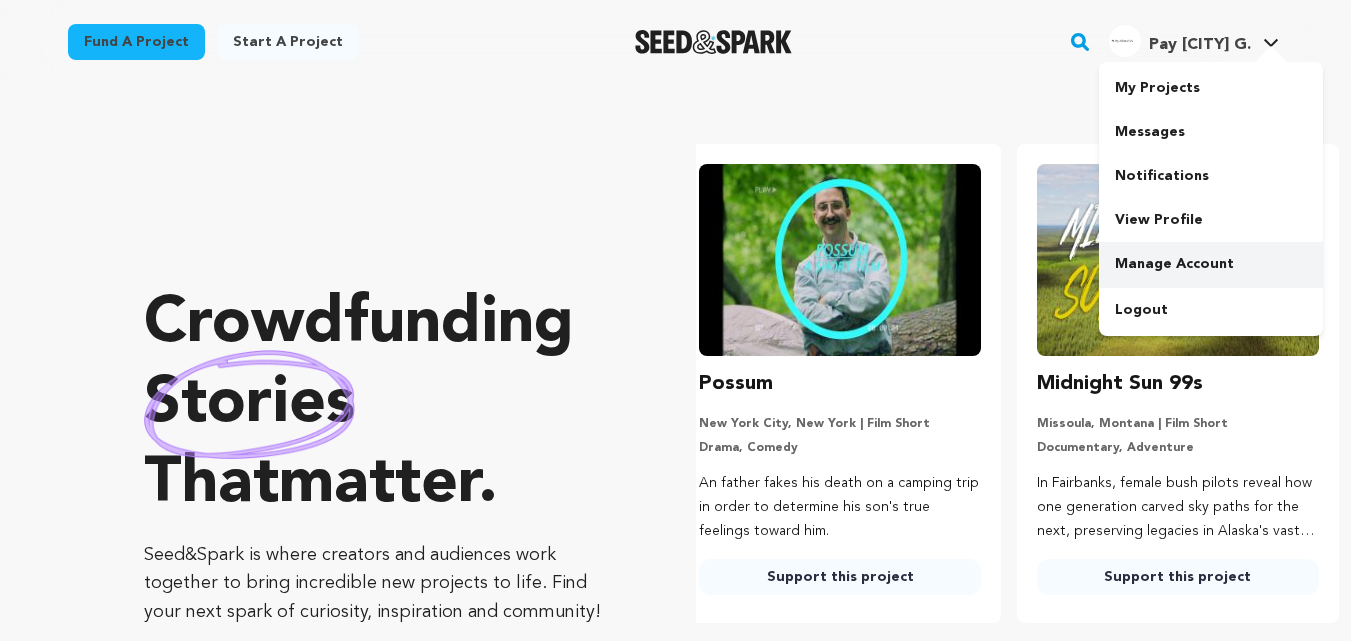 click on "Manage Account" at bounding box center [1211, 264] 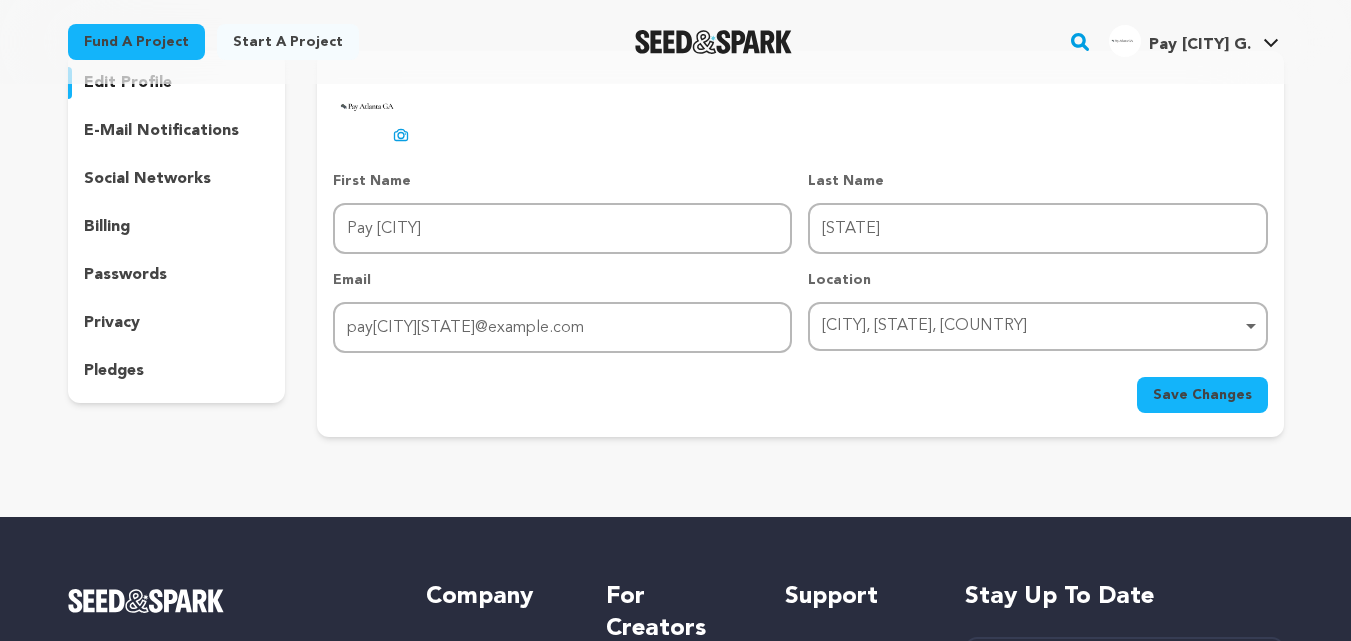scroll, scrollTop: 0, scrollLeft: 0, axis: both 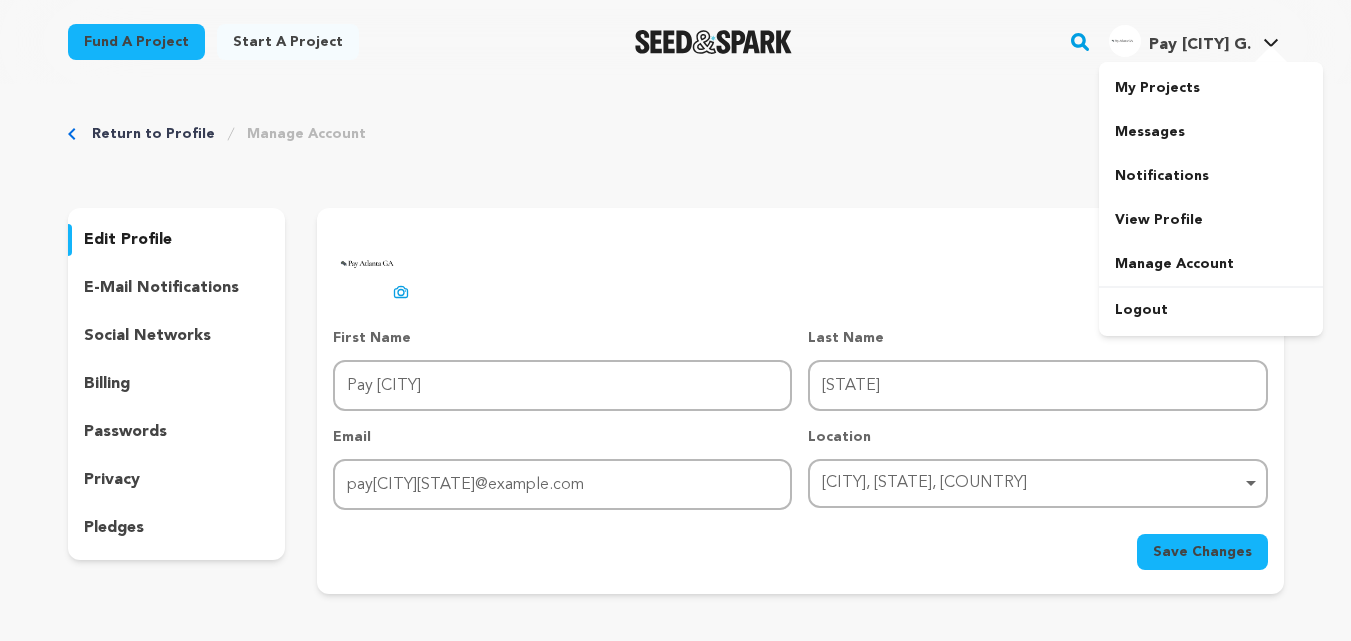 click on "Pay [CITY] G.
Pay [CITY] G." at bounding box center (1194, 39) 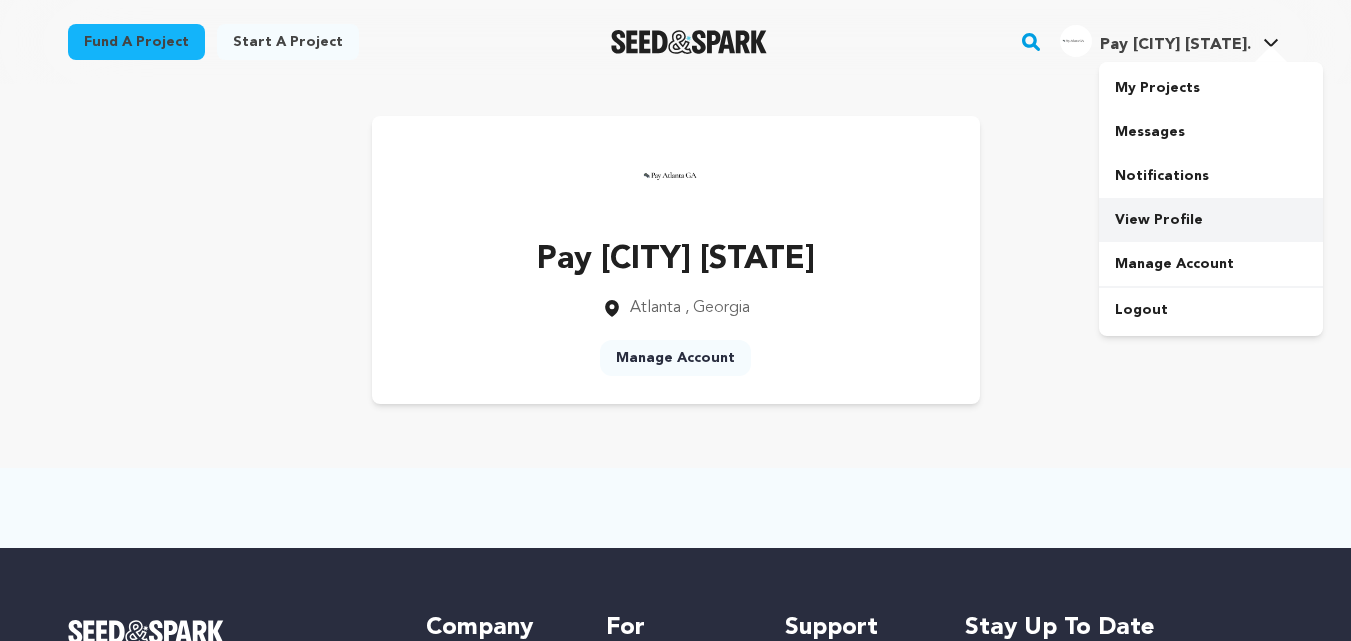 scroll, scrollTop: 0, scrollLeft: 0, axis: both 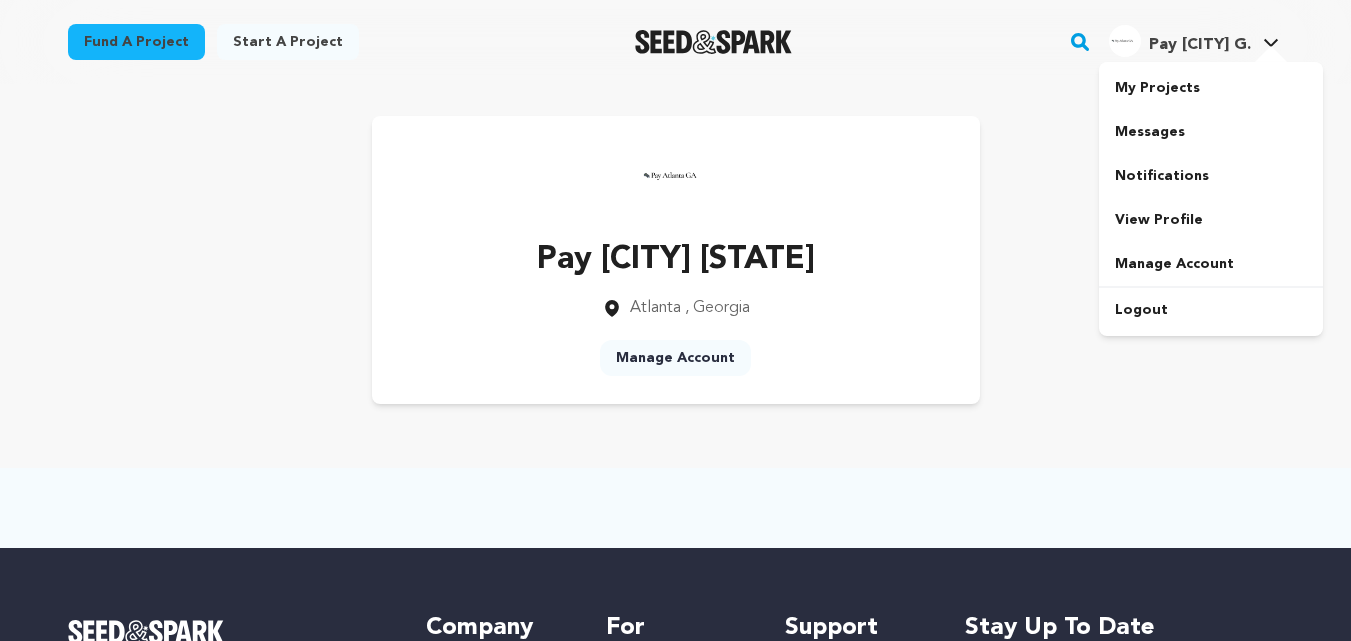 click on "Pay [CITY] G." at bounding box center (1200, 45) 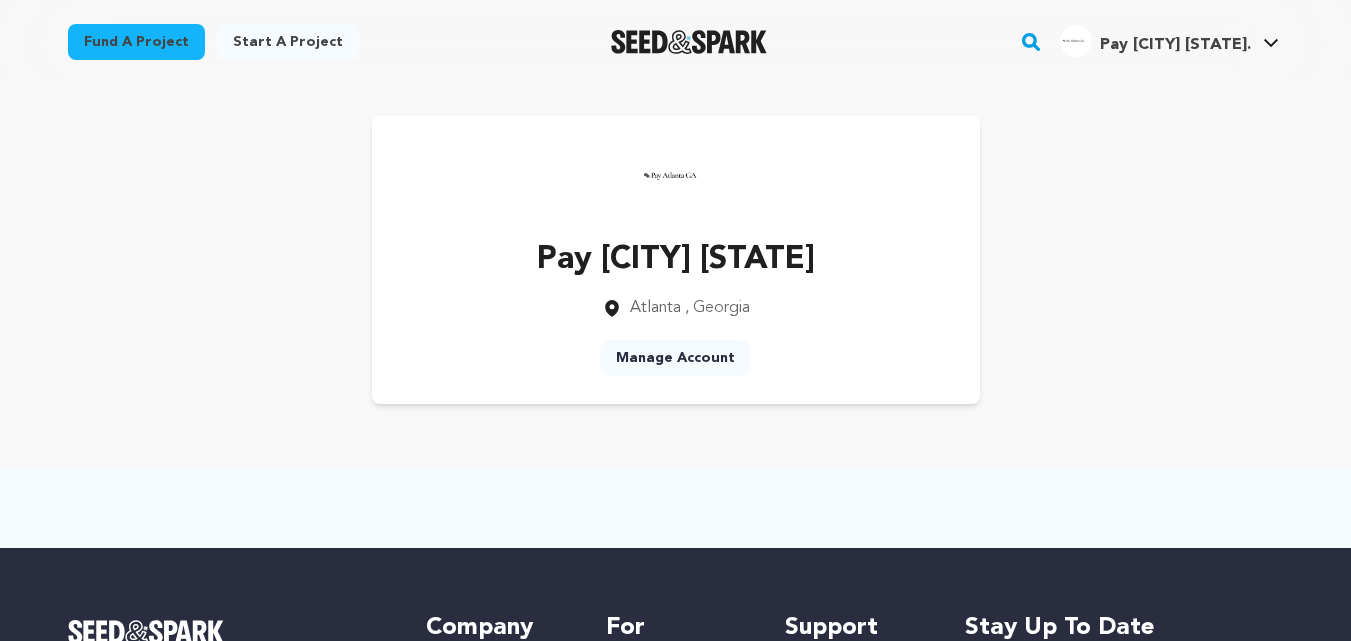 scroll, scrollTop: 0, scrollLeft: 0, axis: both 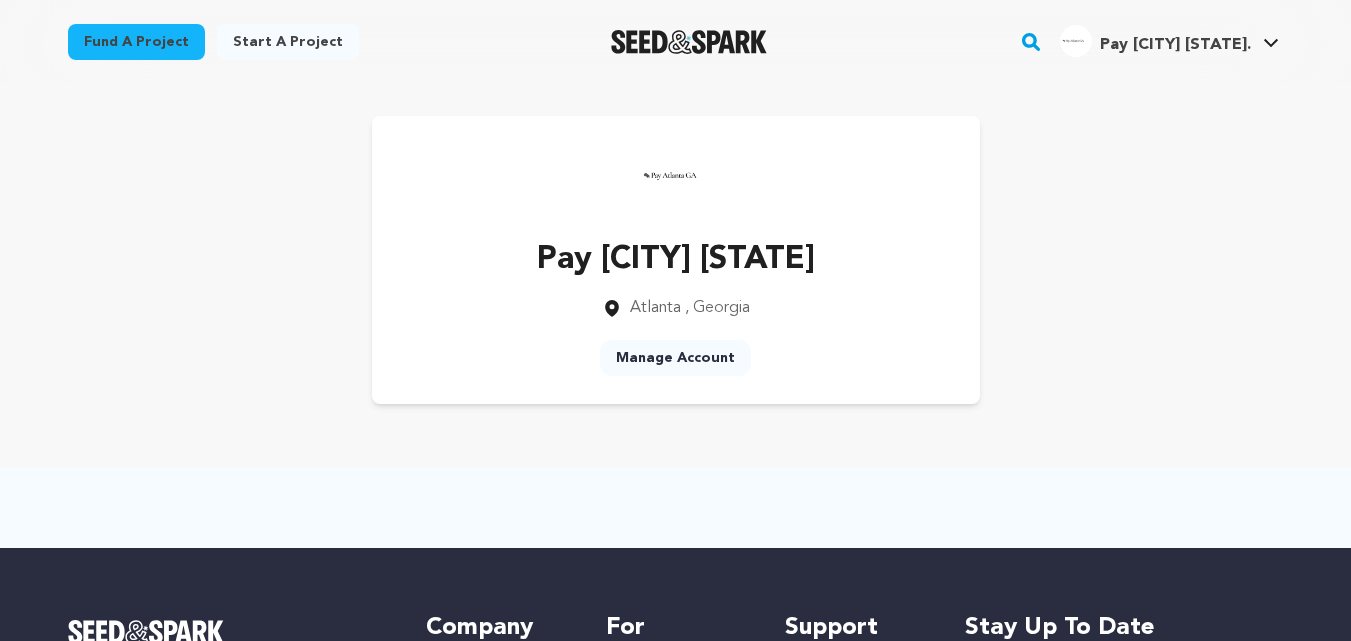 click on "Manage Account" at bounding box center (675, 358) 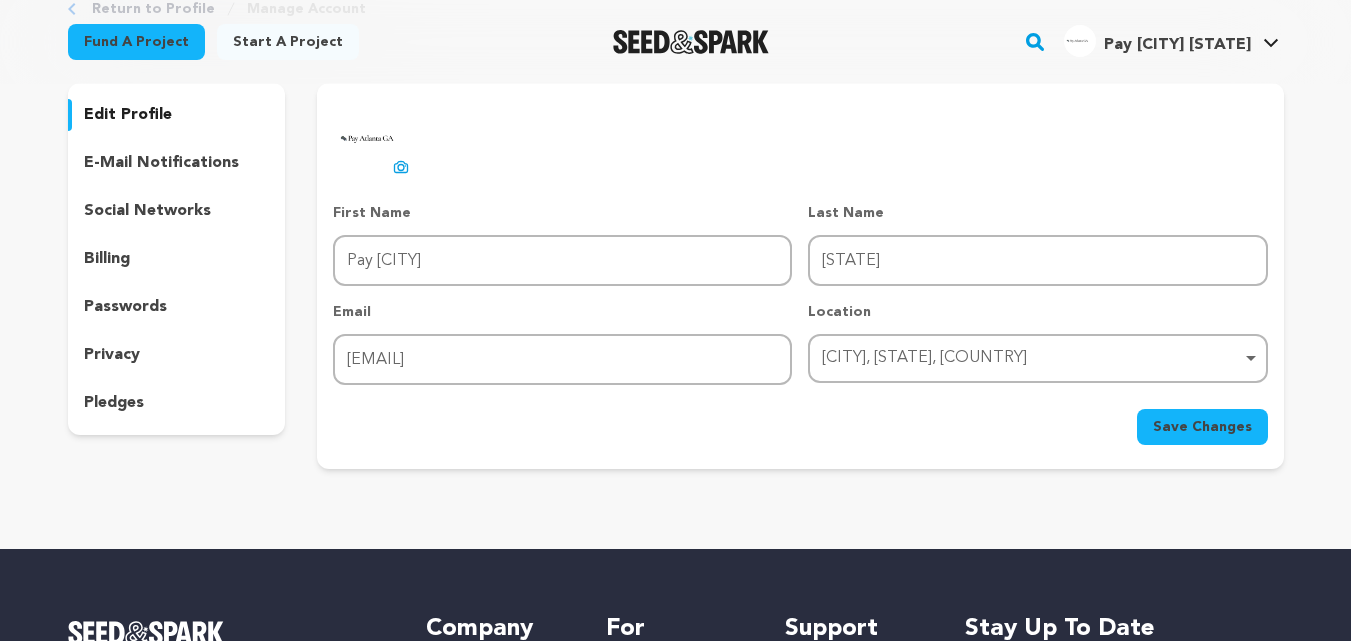 scroll, scrollTop: 100, scrollLeft: 0, axis: vertical 